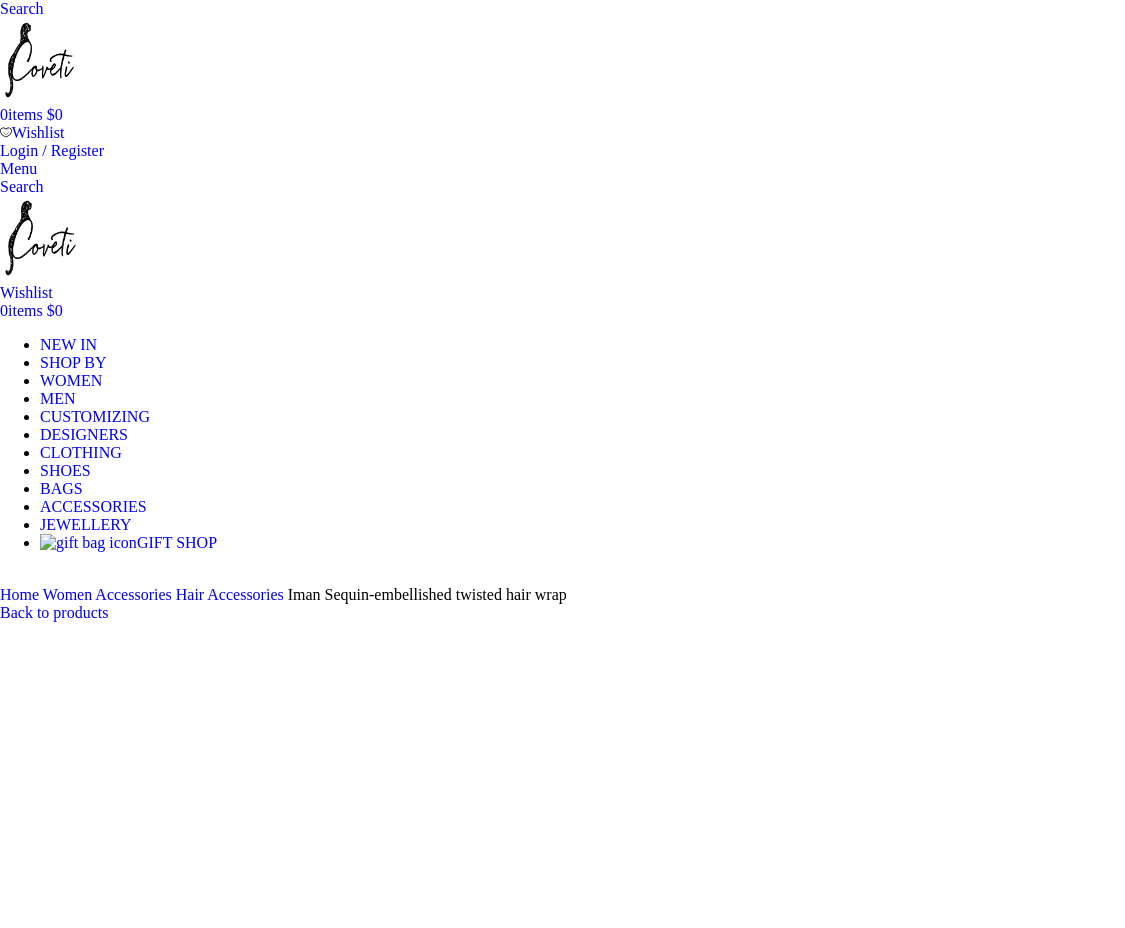 scroll, scrollTop: 0, scrollLeft: 0, axis: both 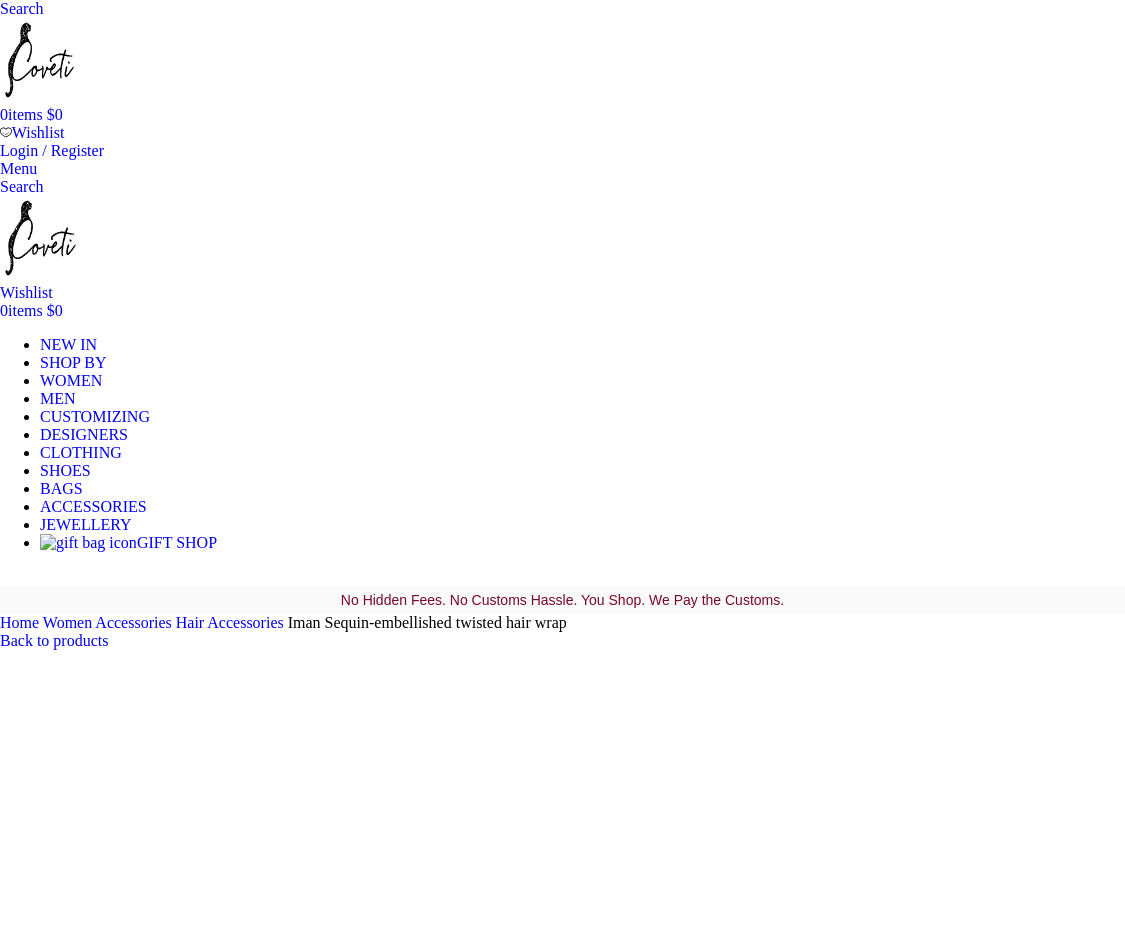 click at bounding box center (310, 4767) 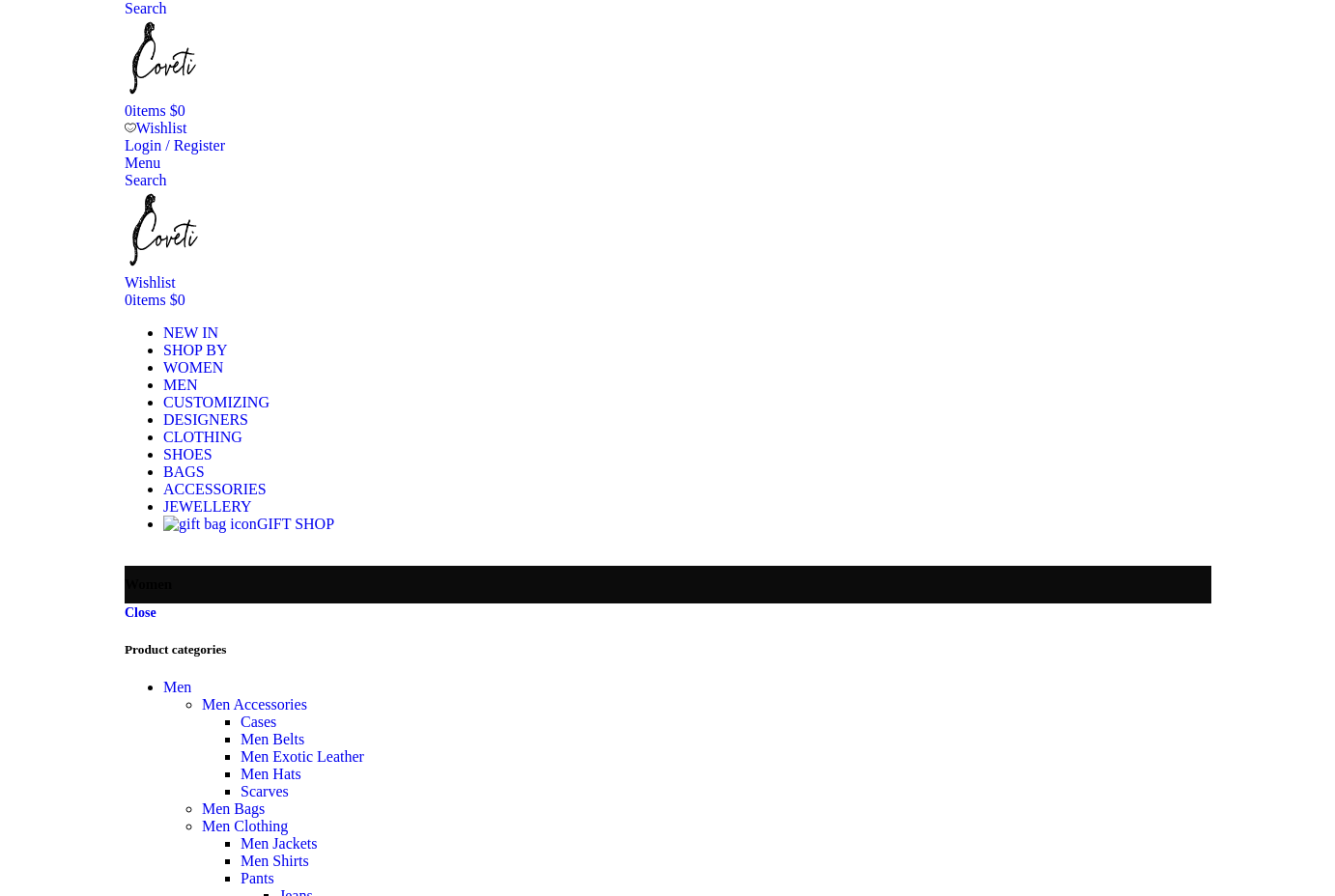 scroll, scrollTop: 0, scrollLeft: 0, axis: both 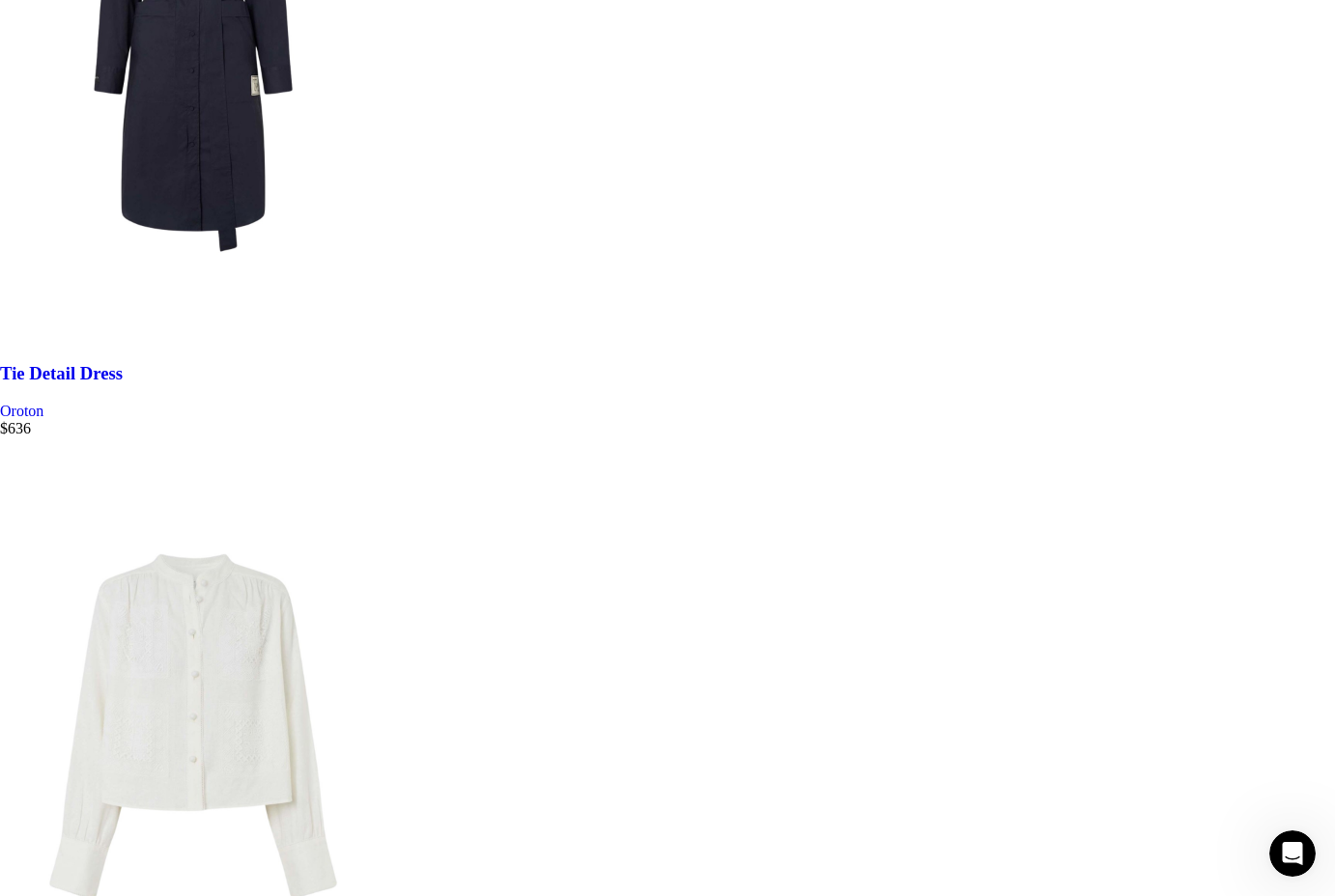 click on "SHOES" at bounding box center (63, -7772) 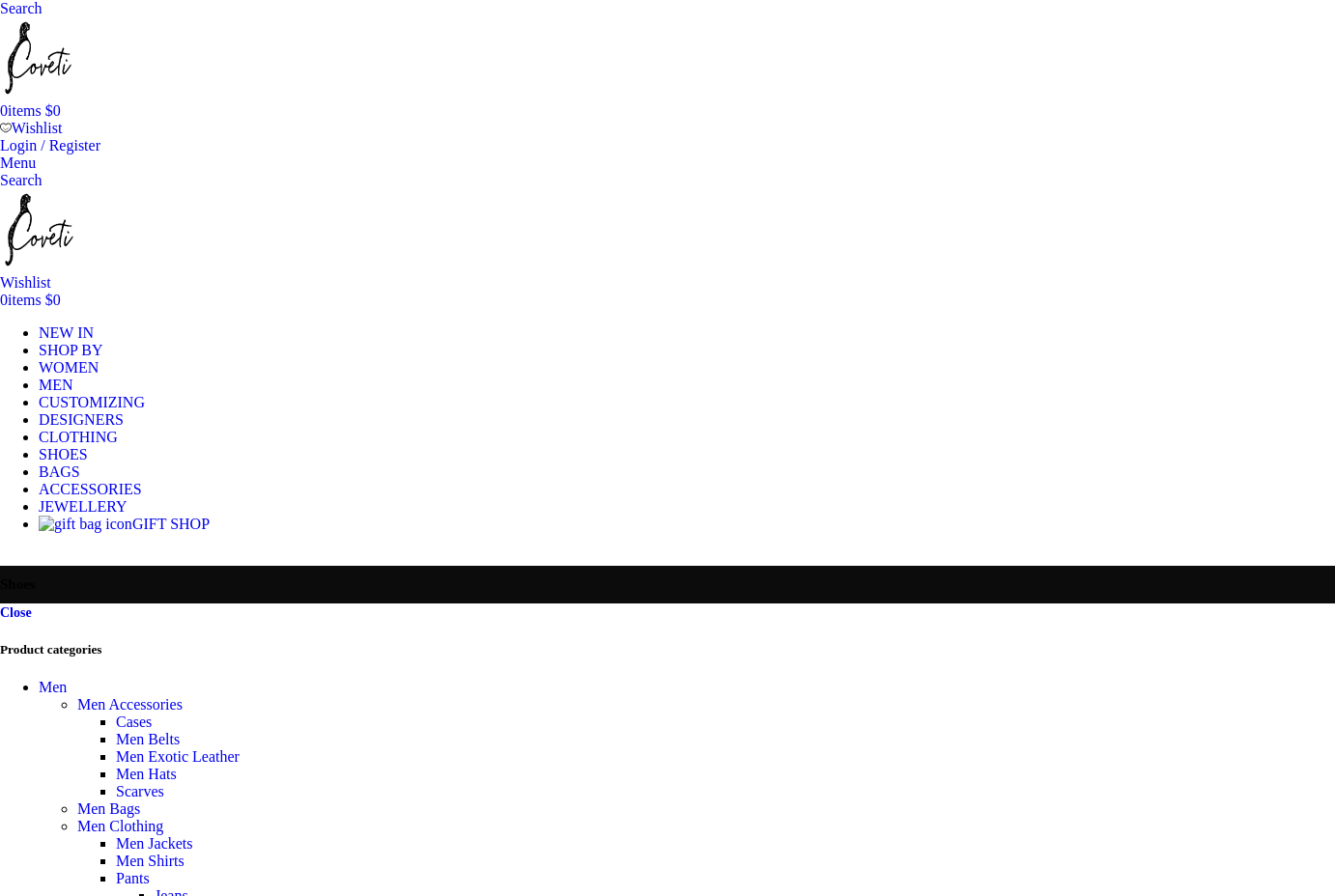 scroll, scrollTop: 0, scrollLeft: 0, axis: both 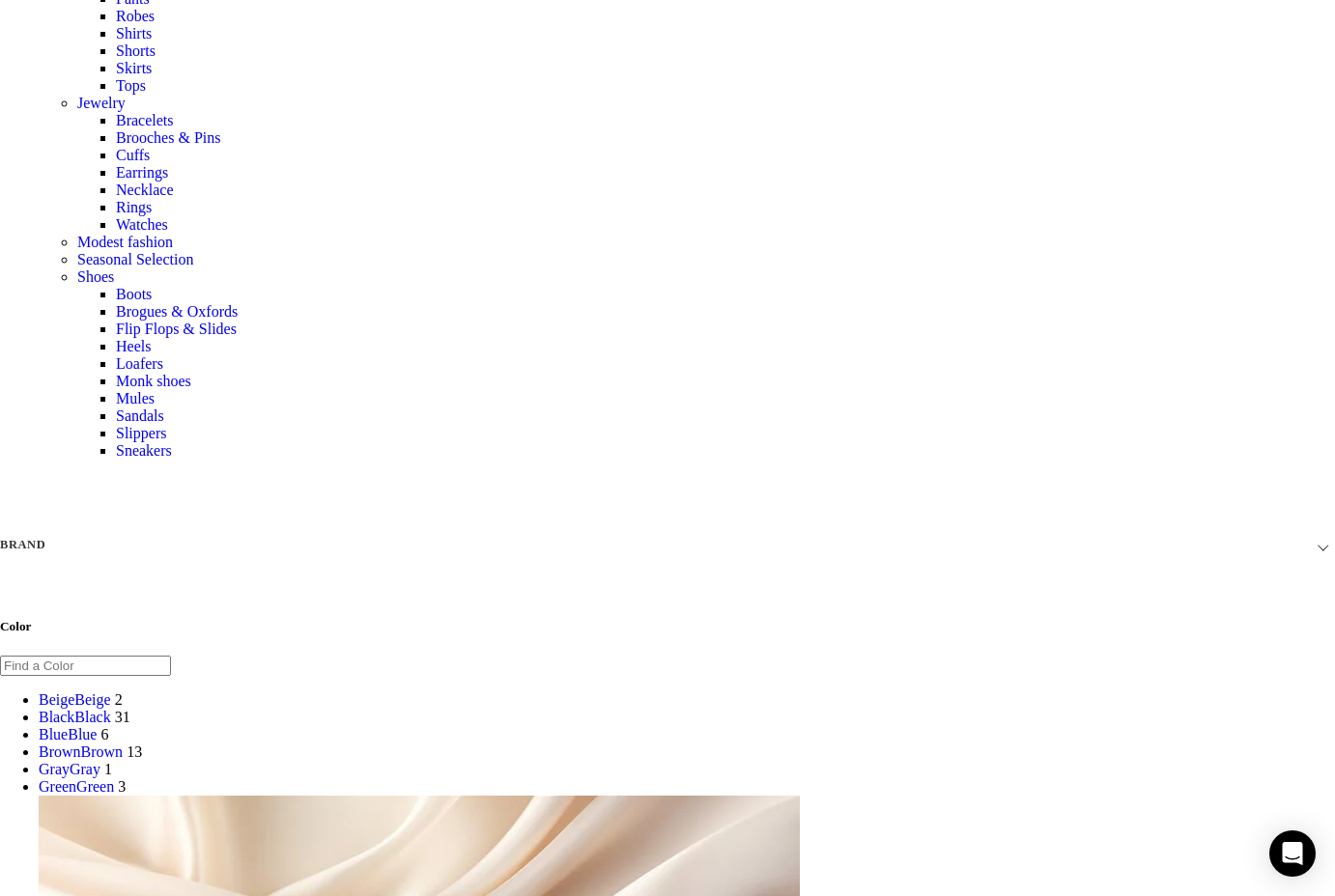 click on "ACCESSORIES" at bounding box center [90, -2059] 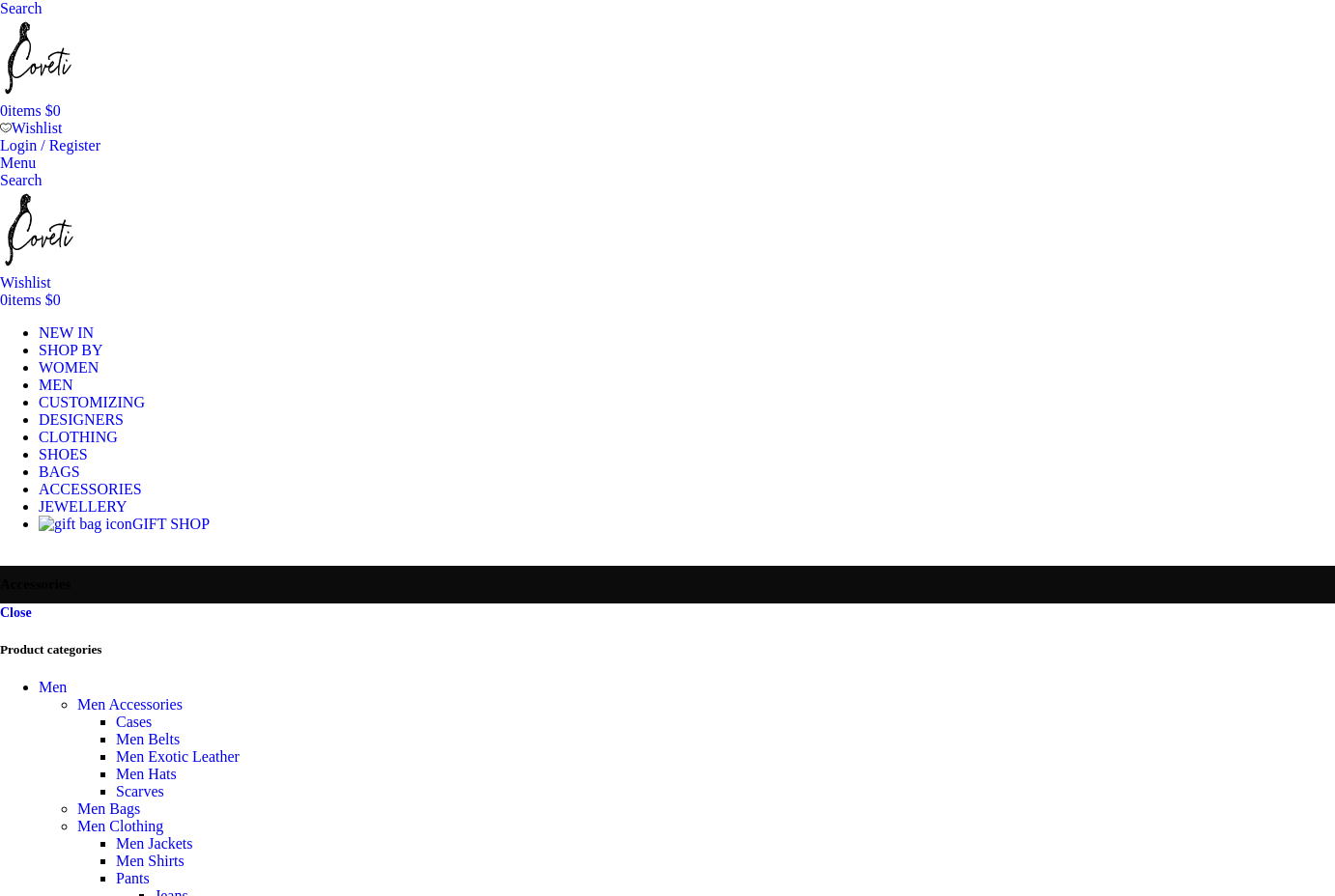 scroll, scrollTop: 0, scrollLeft: 0, axis: both 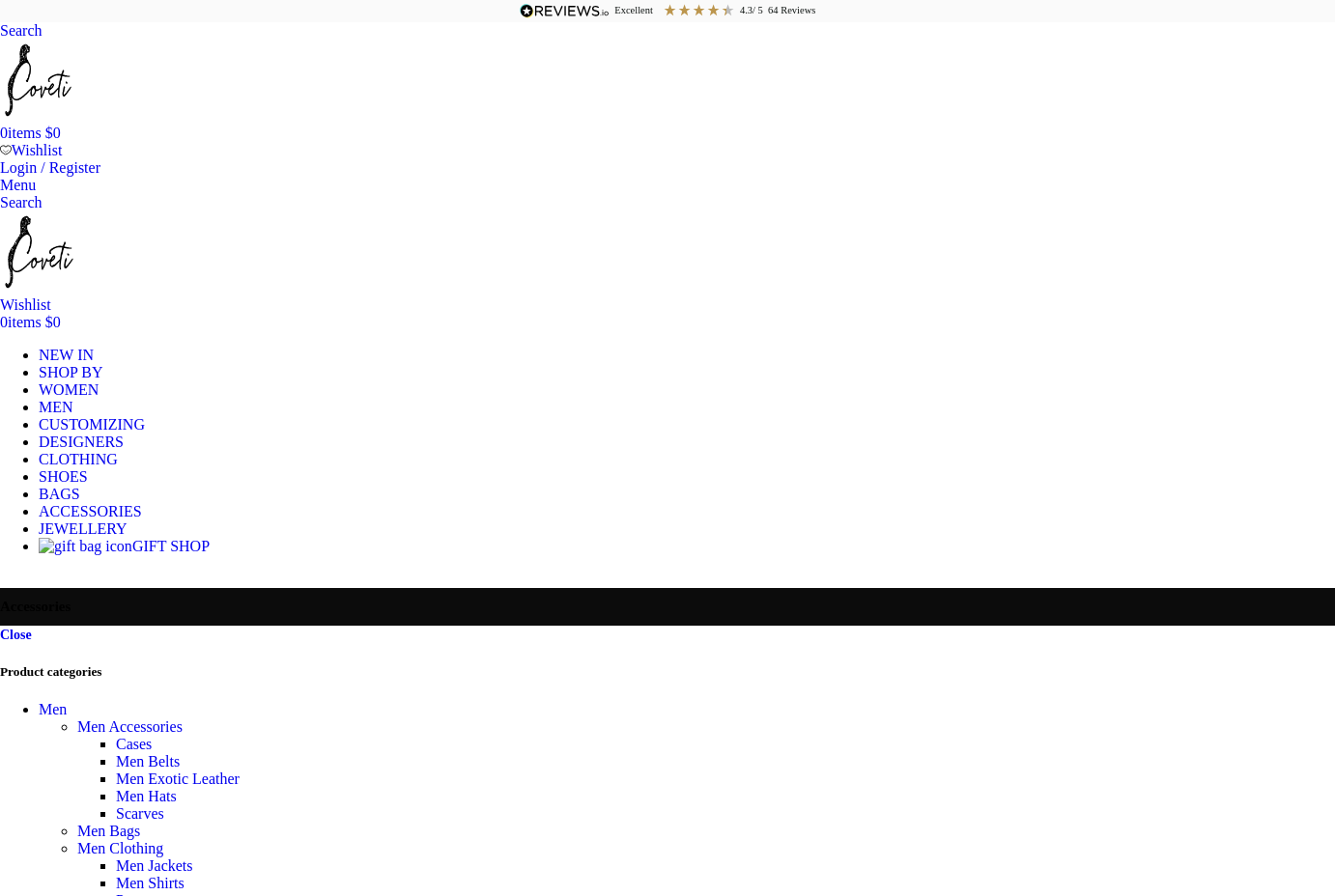 click on "BAGS" at bounding box center [59, 493] 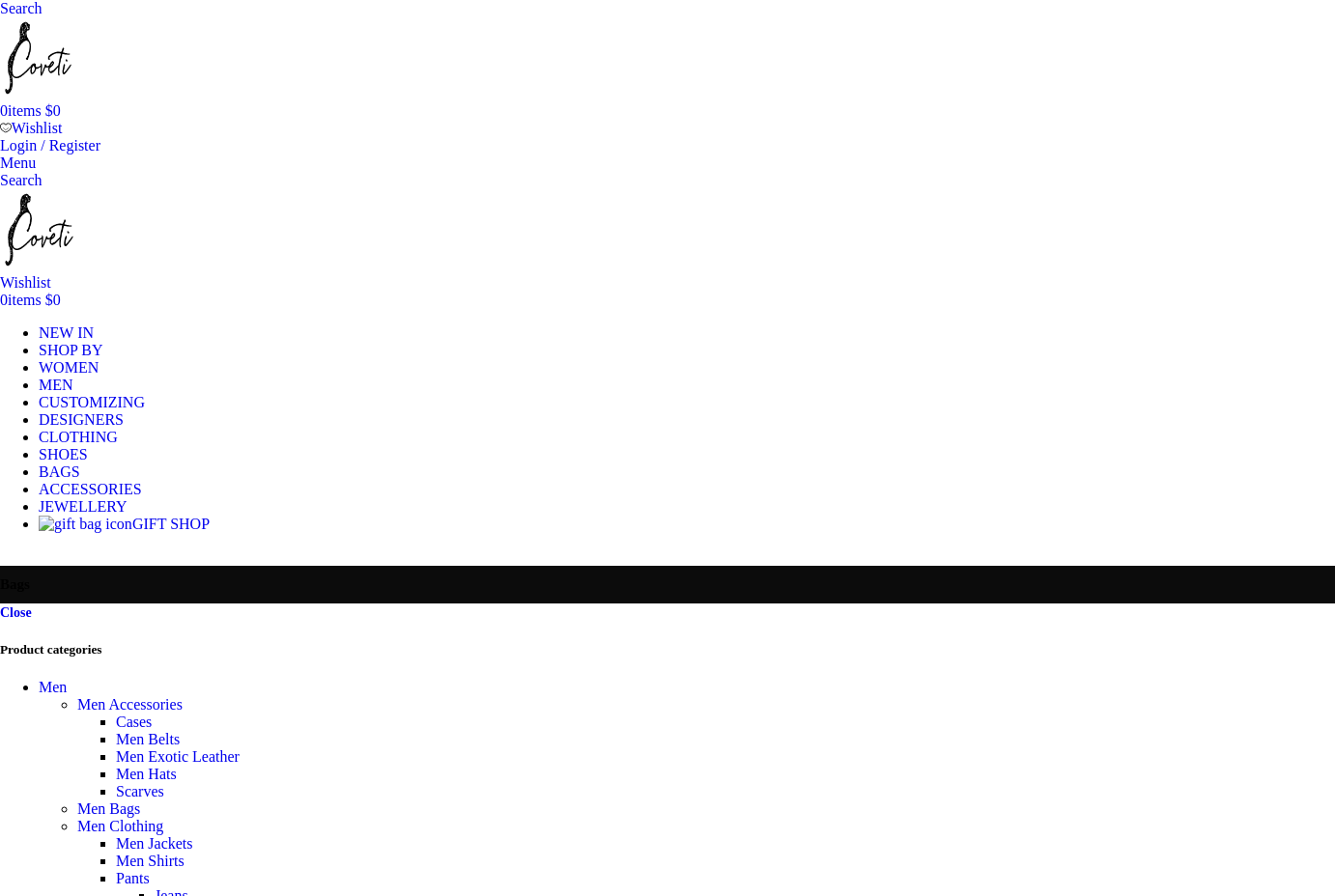 scroll, scrollTop: 0, scrollLeft: 0, axis: both 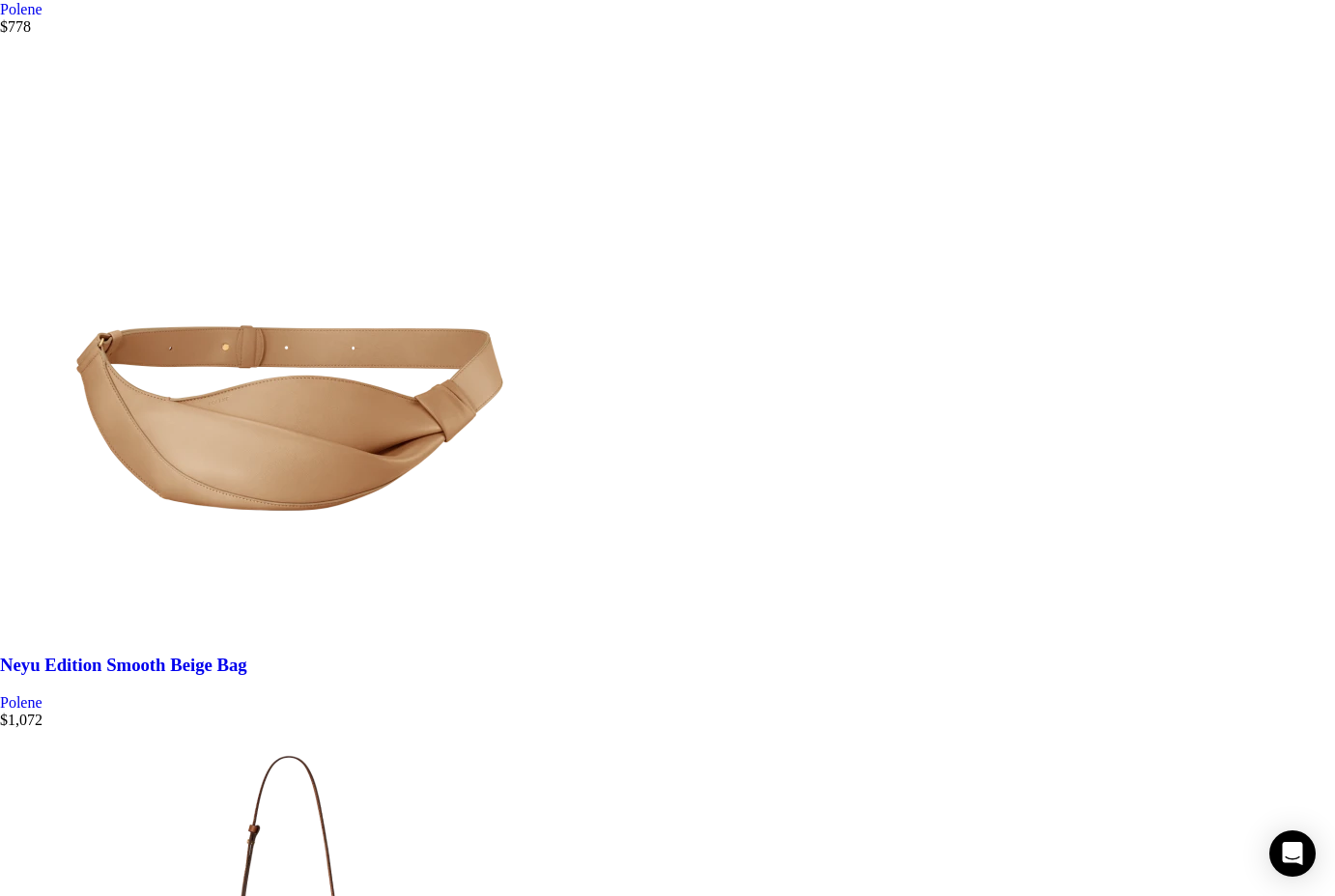 click on "Sunglasses" at bounding box center [-776, -6217] 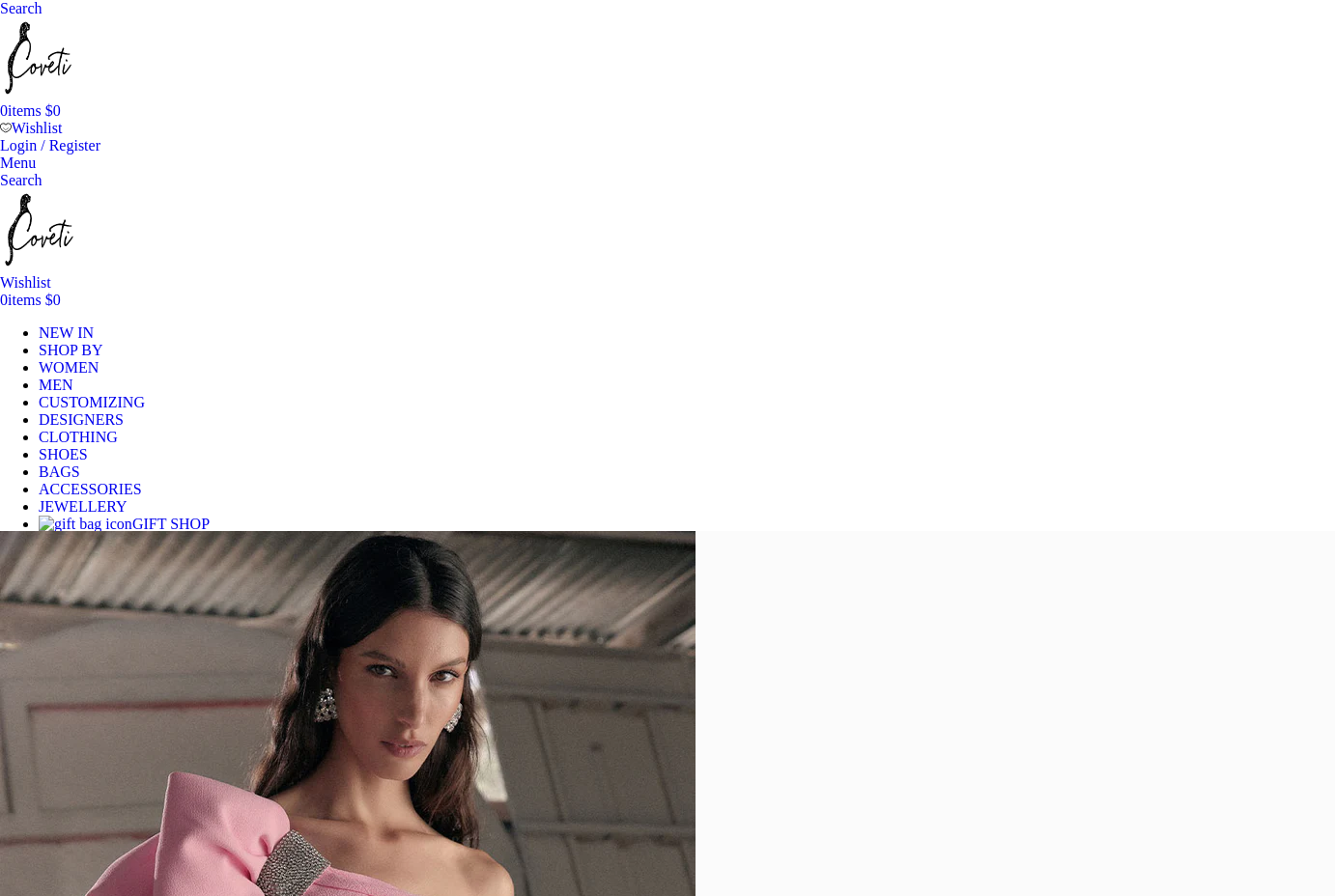 scroll, scrollTop: 0, scrollLeft: 0, axis: both 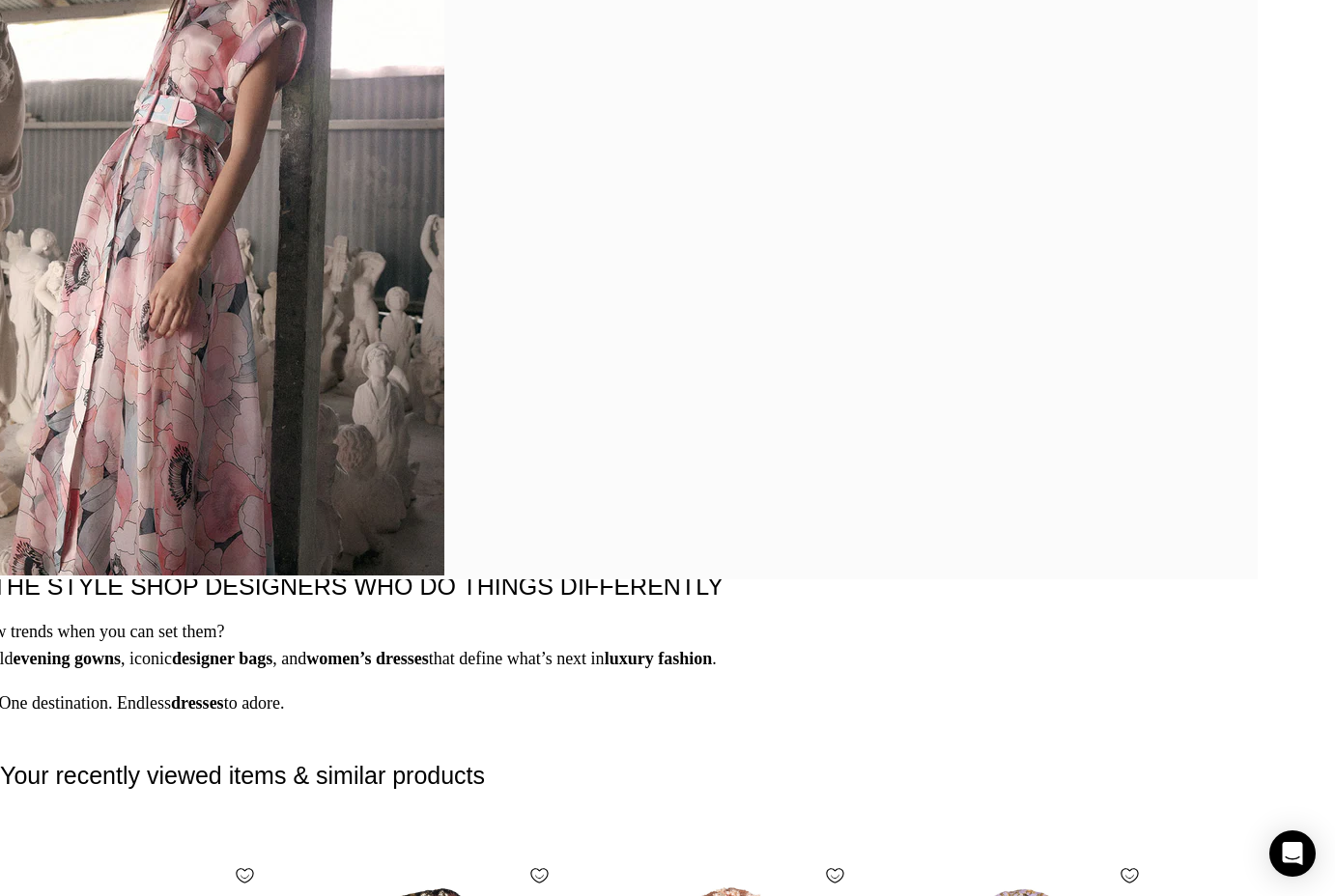 click at bounding box center (0, 5675) 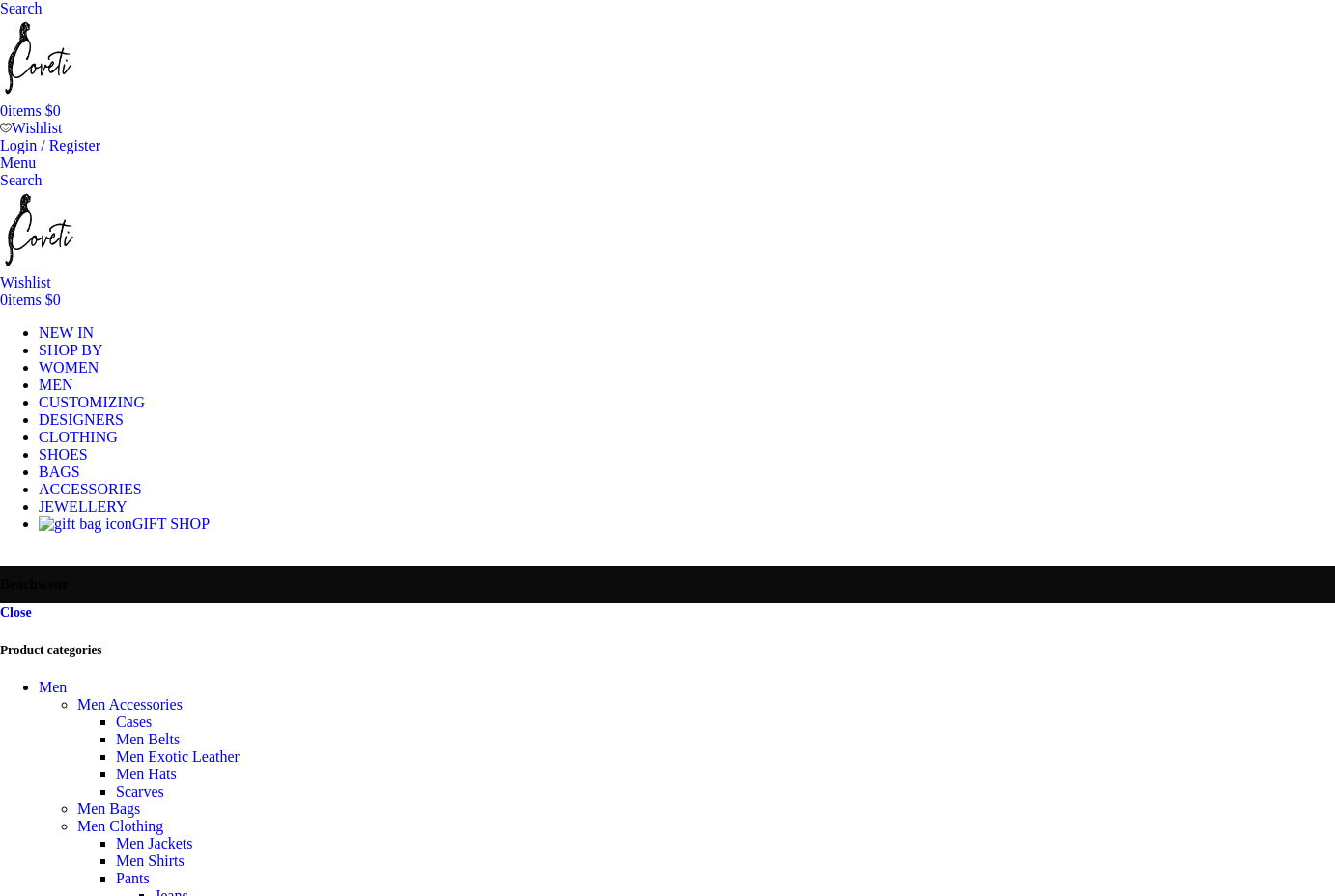 scroll, scrollTop: 0, scrollLeft: 0, axis: both 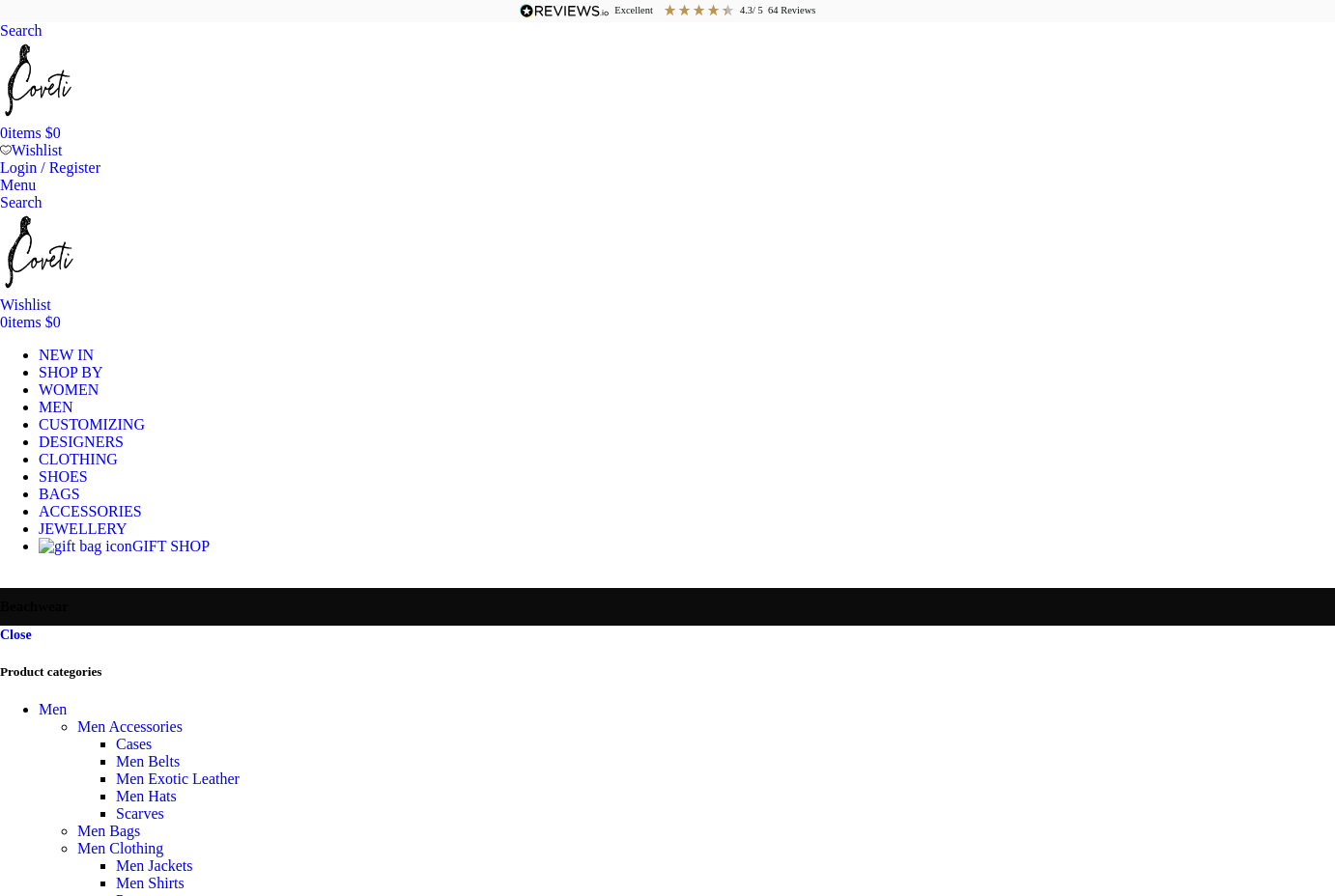 click on "ACCESSORIES" at bounding box center (90, 511) 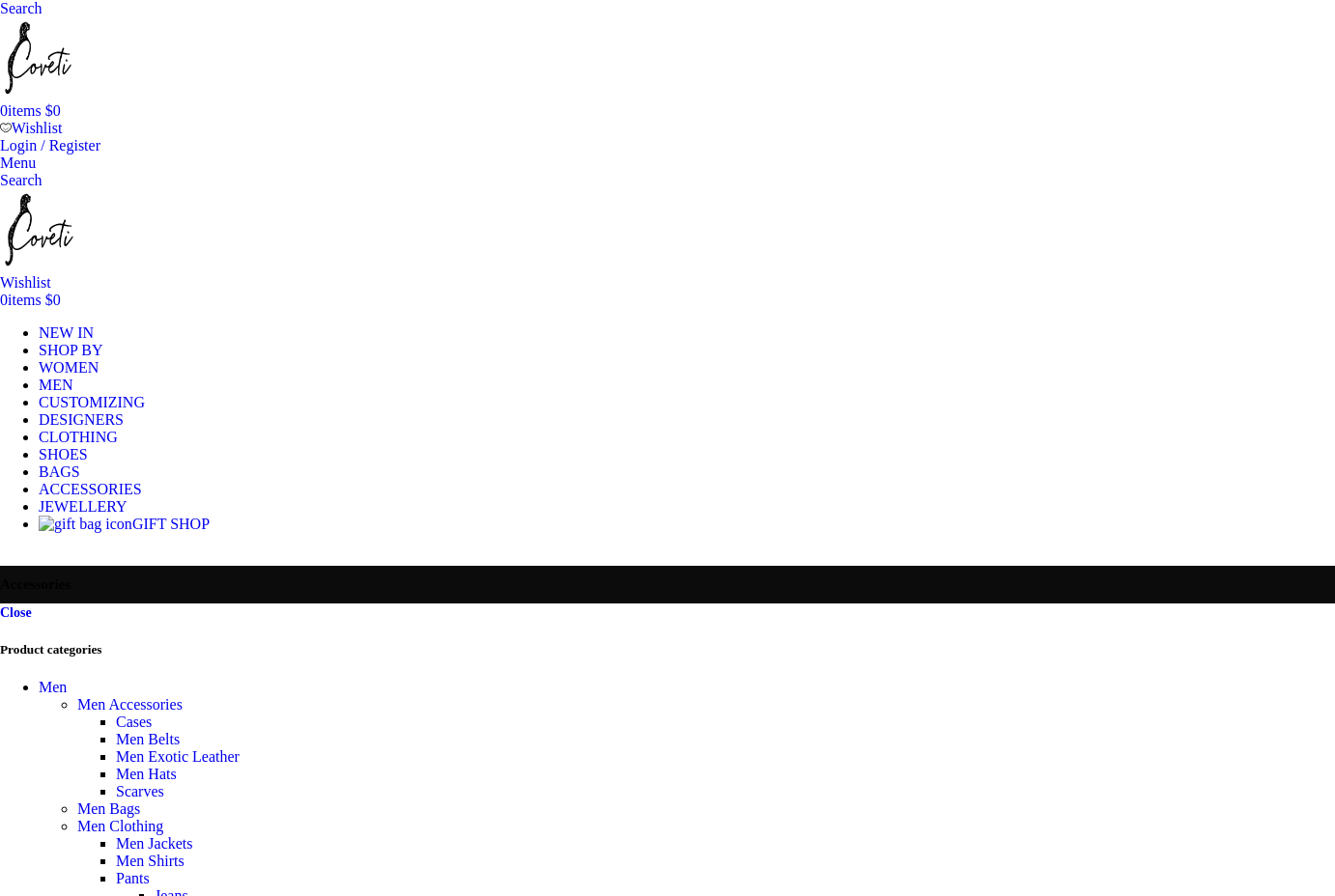 scroll, scrollTop: 0, scrollLeft: 0, axis: both 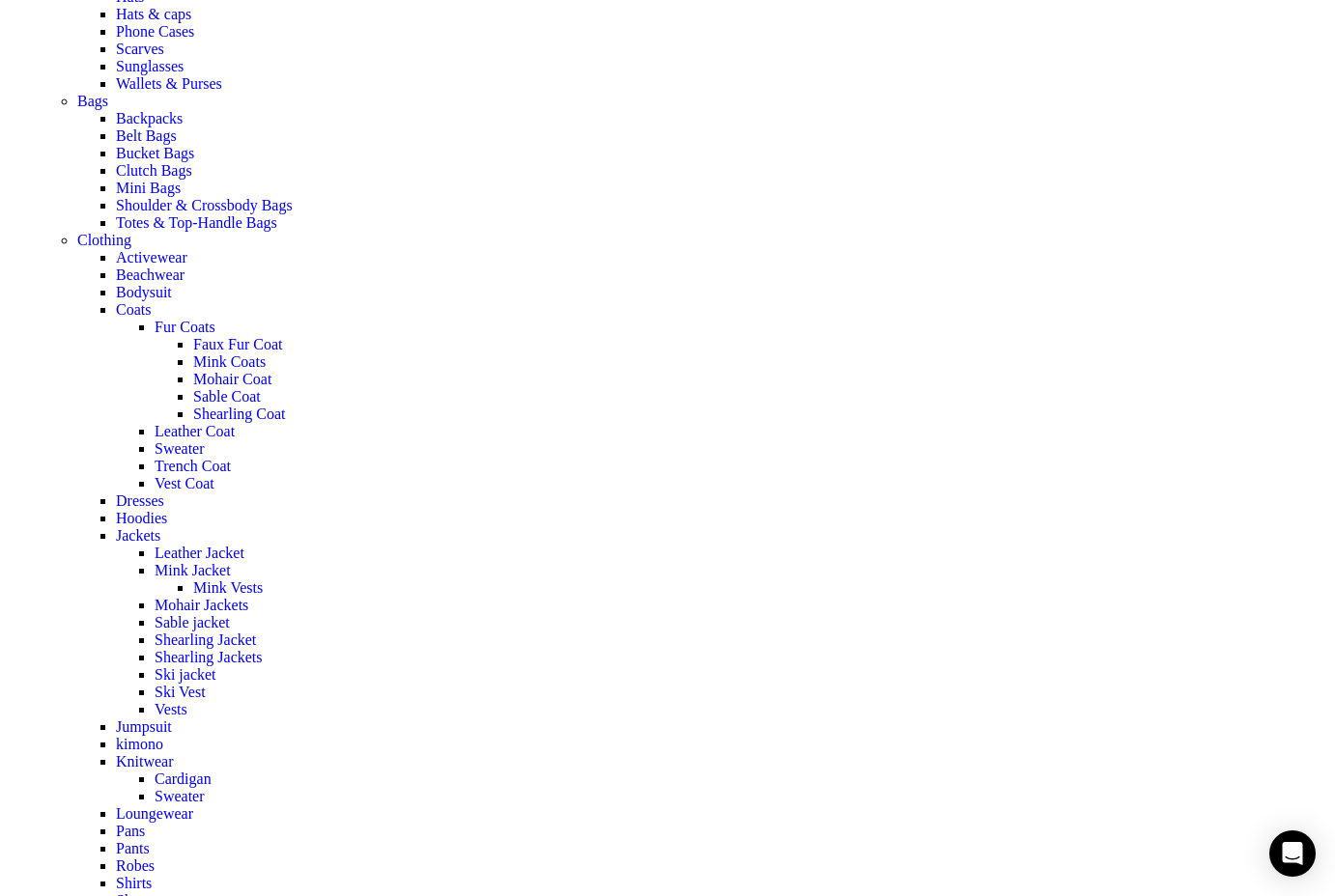 click on "JEWELLERY" at bounding box center (83, -1192) 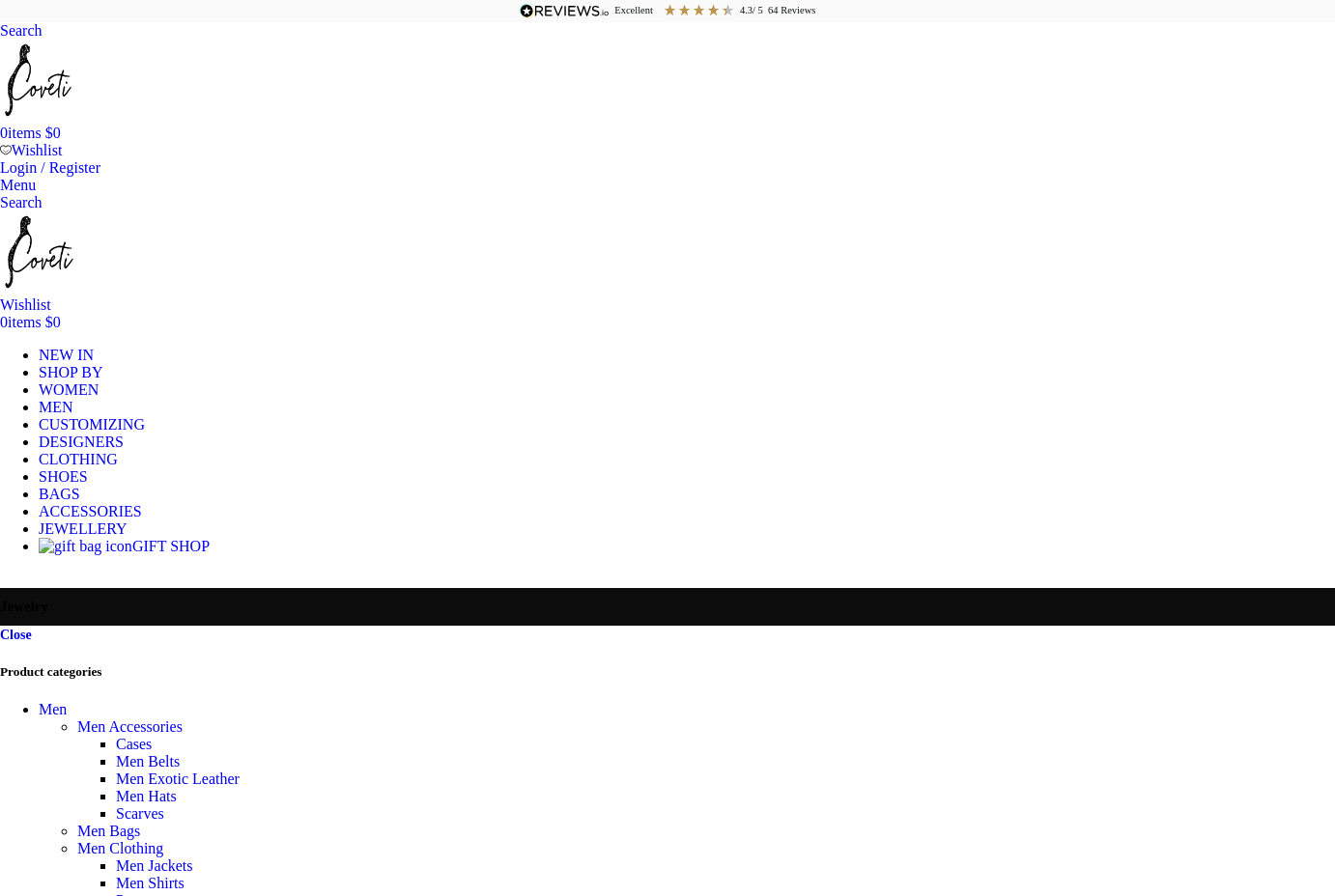 scroll, scrollTop: 0, scrollLeft: 0, axis: both 